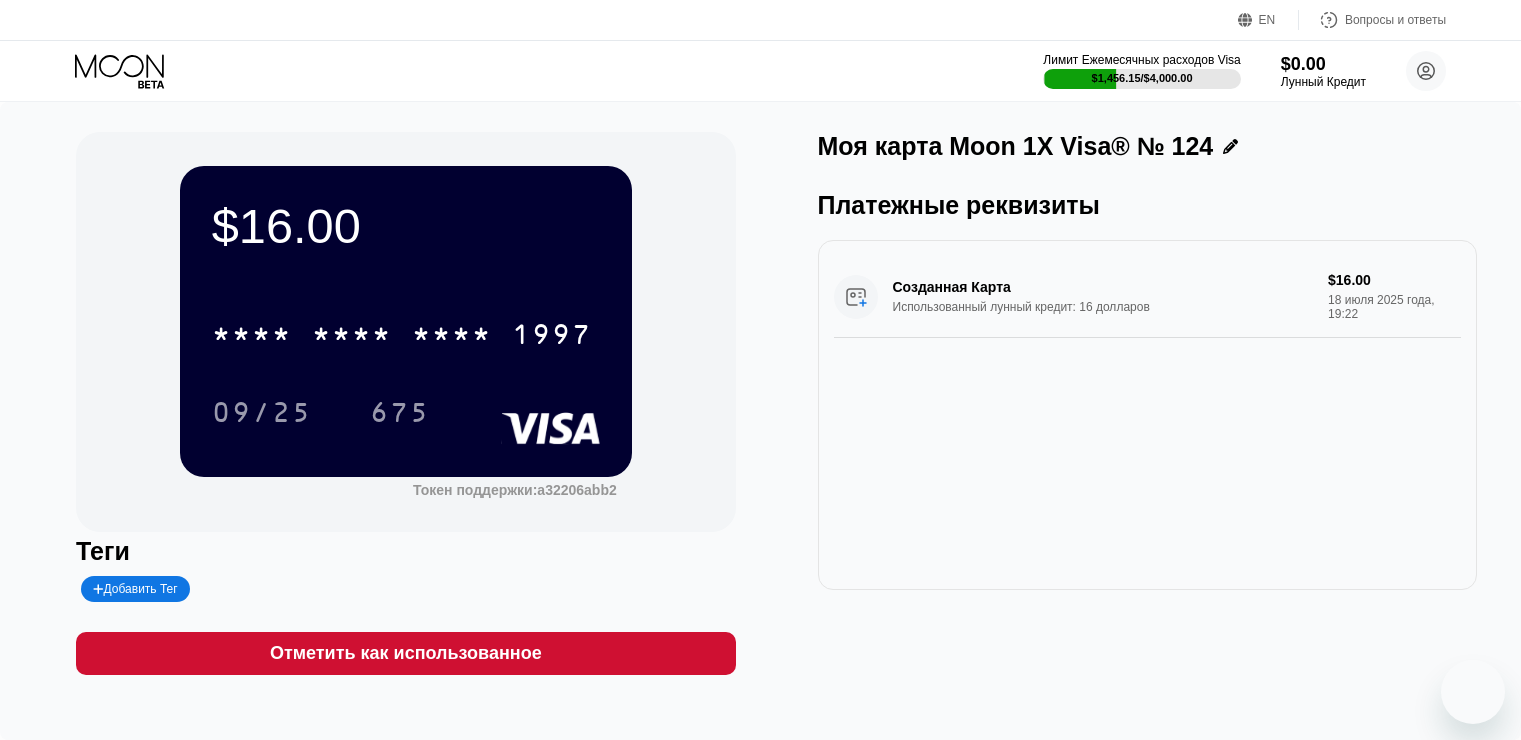 scroll, scrollTop: 0, scrollLeft: 0, axis: both 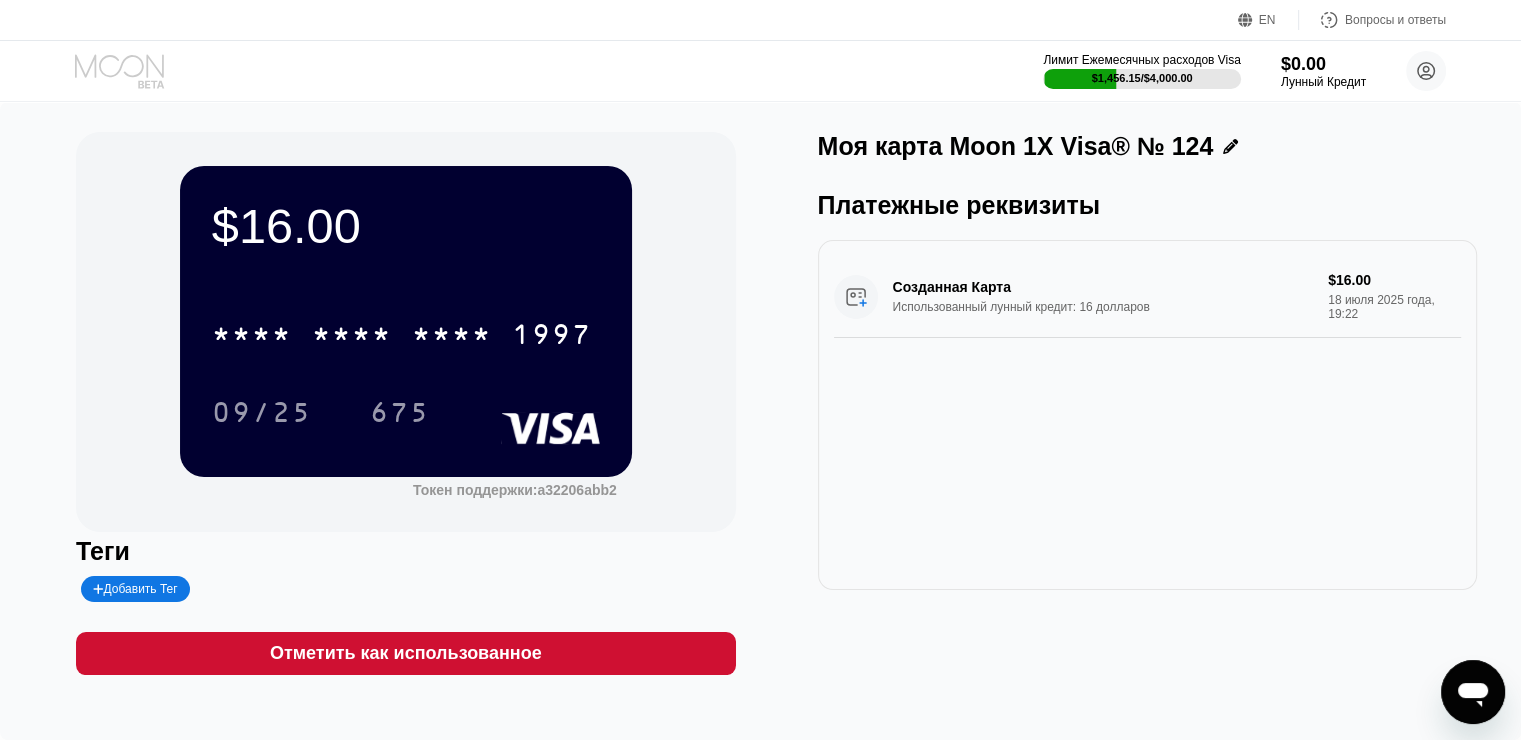 click 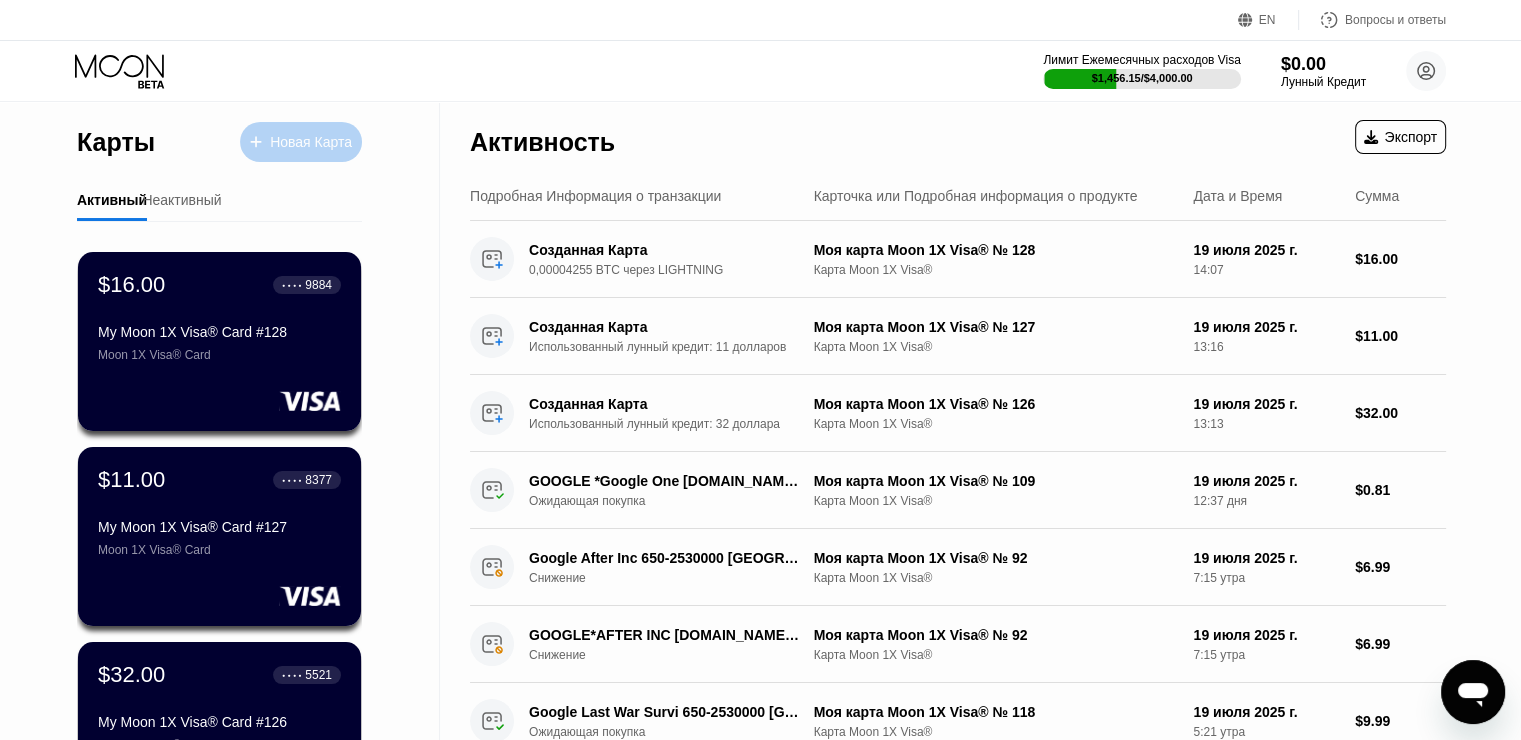 click on "Новая Карта" at bounding box center [301, 142] 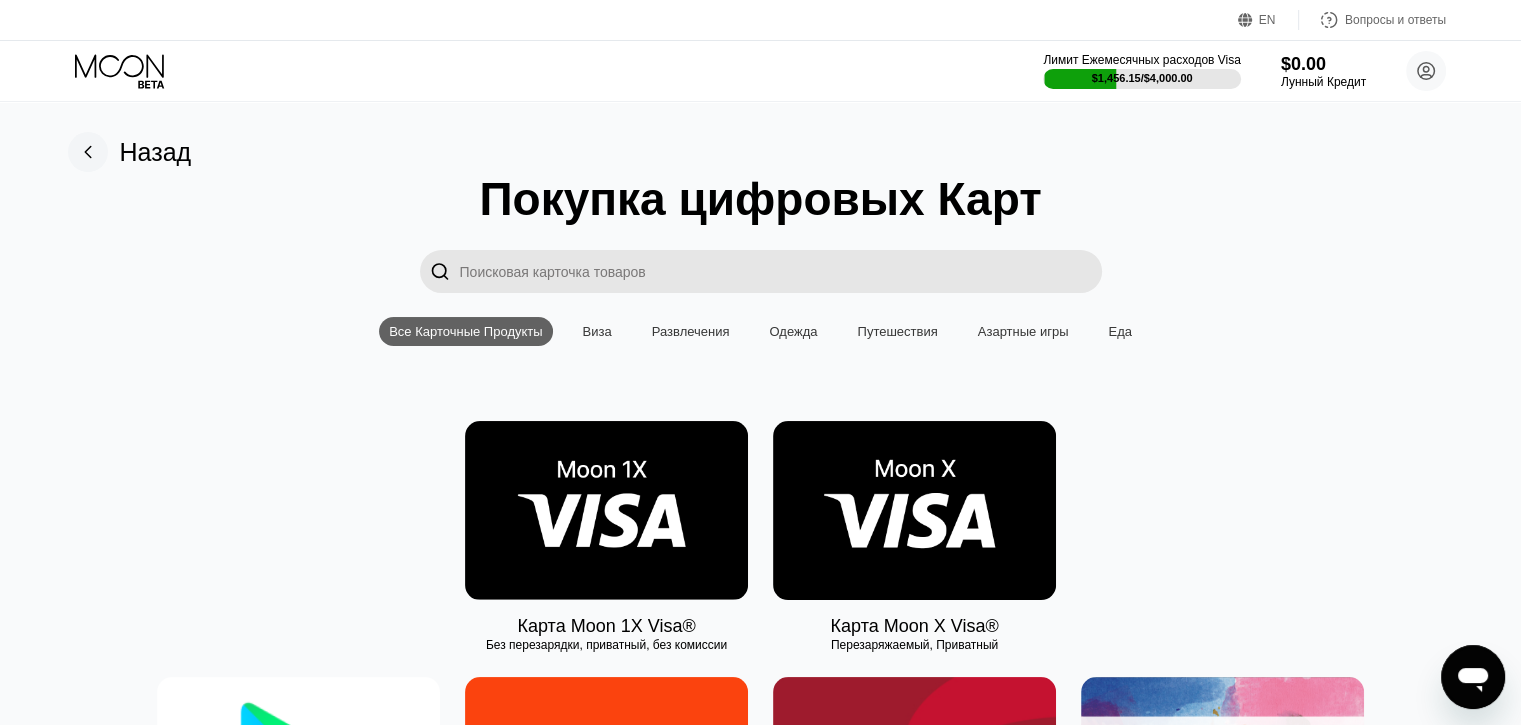 click 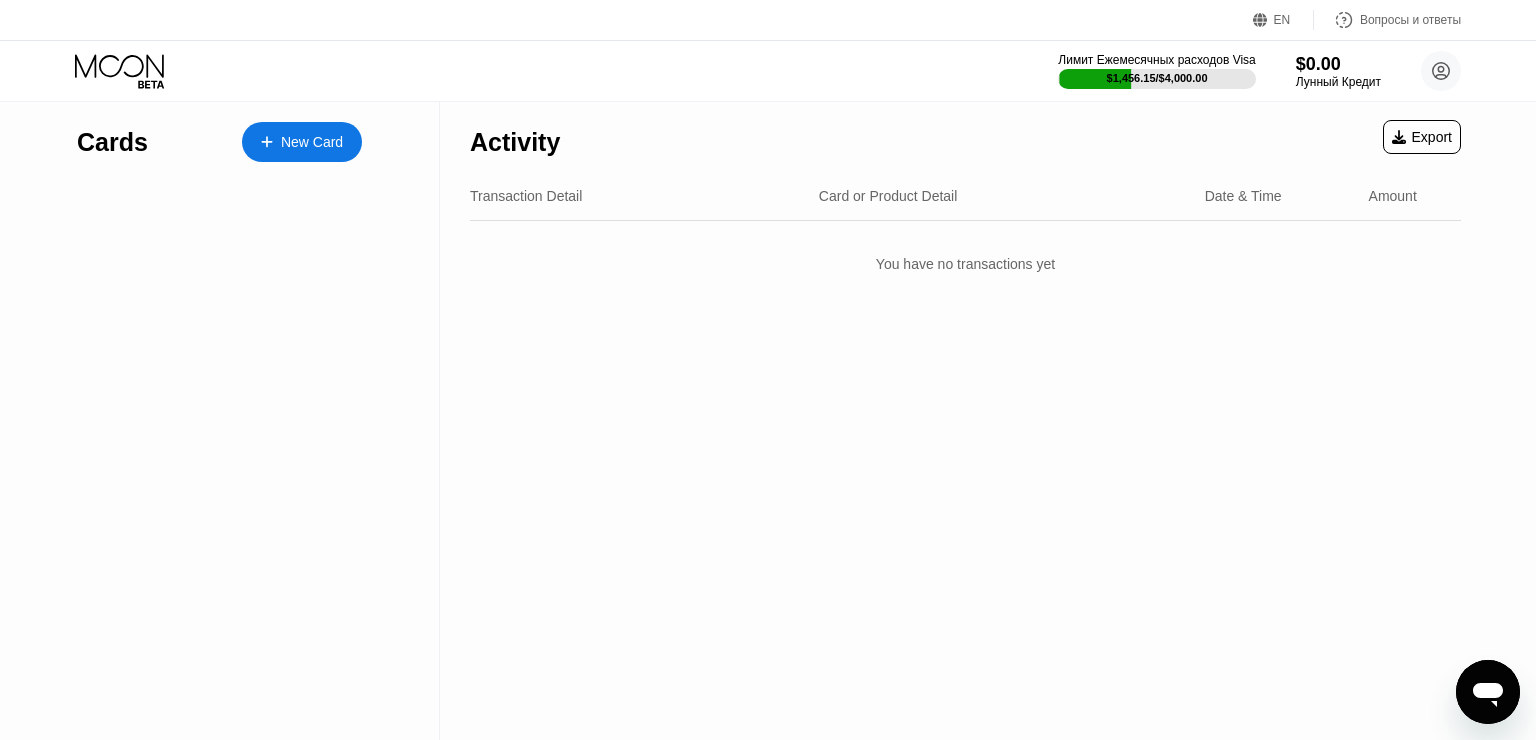 click 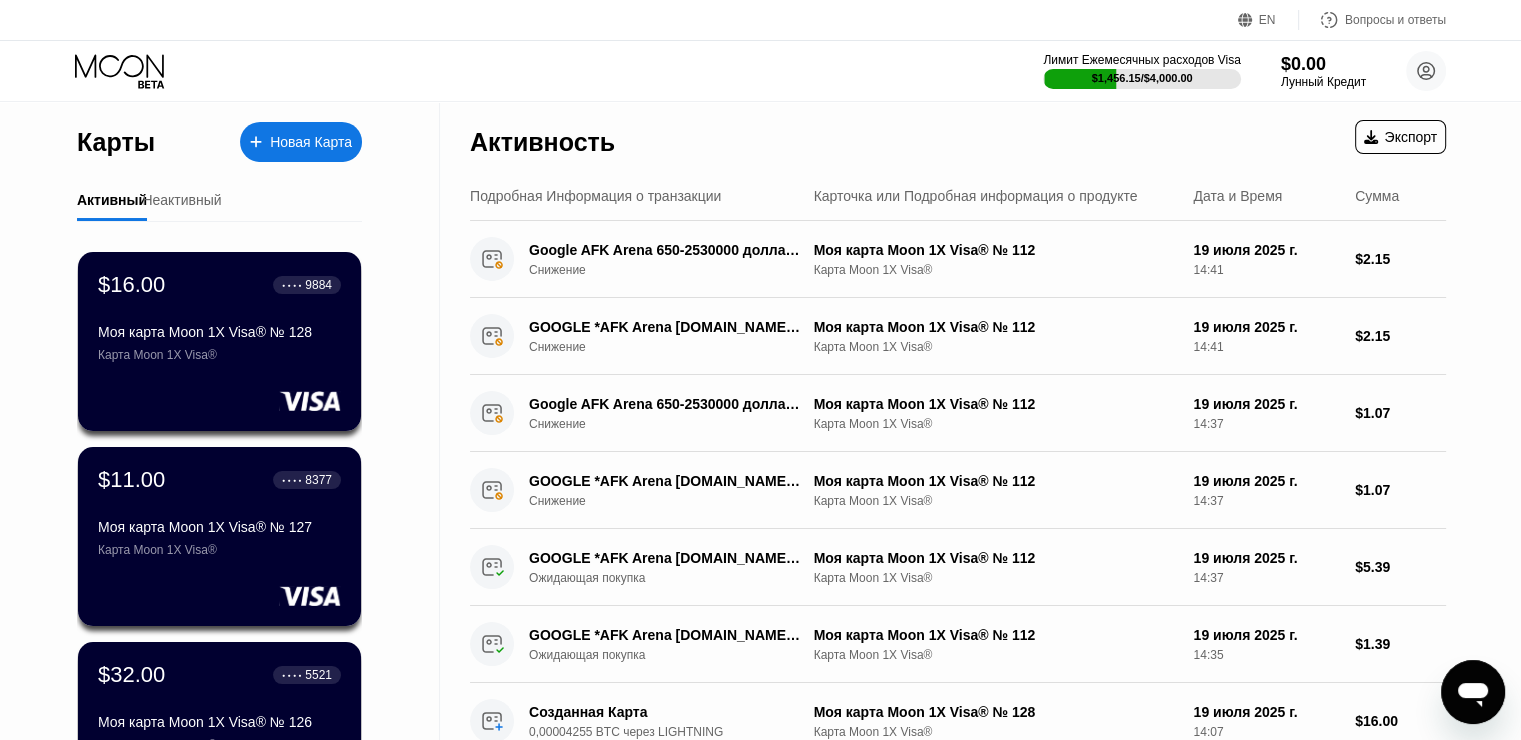 click on "Новая Карта" at bounding box center (301, 142) 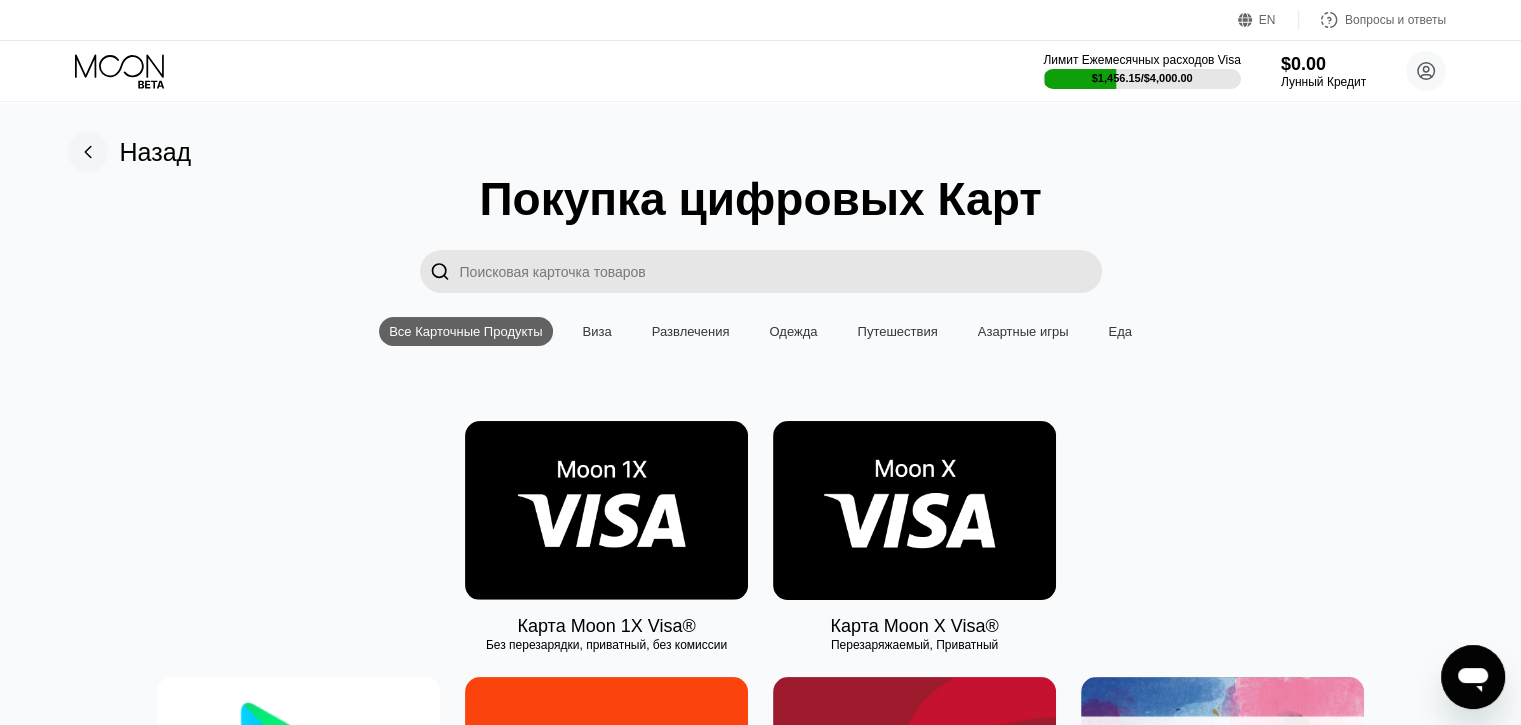 click at bounding box center (606, 510) 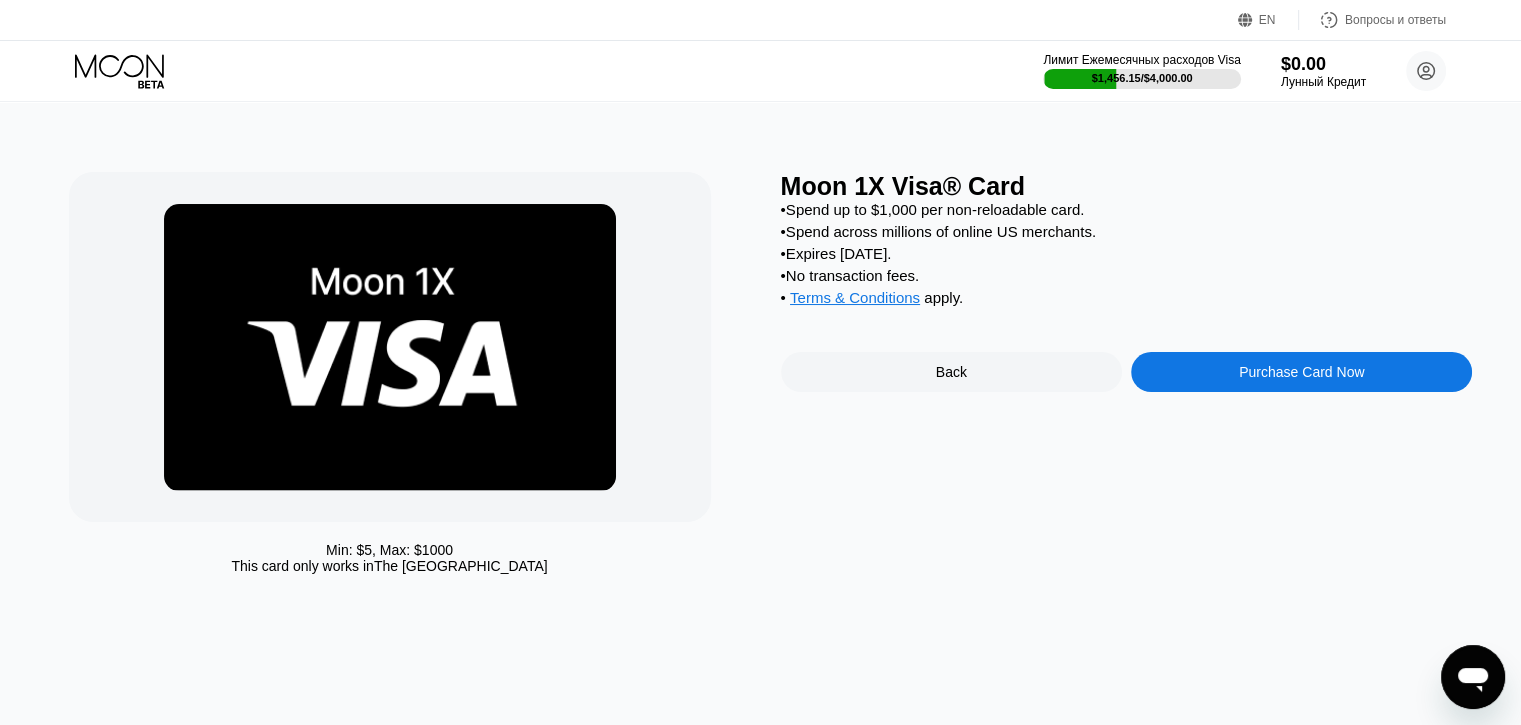click on "Purchase Card Now" at bounding box center (1301, 372) 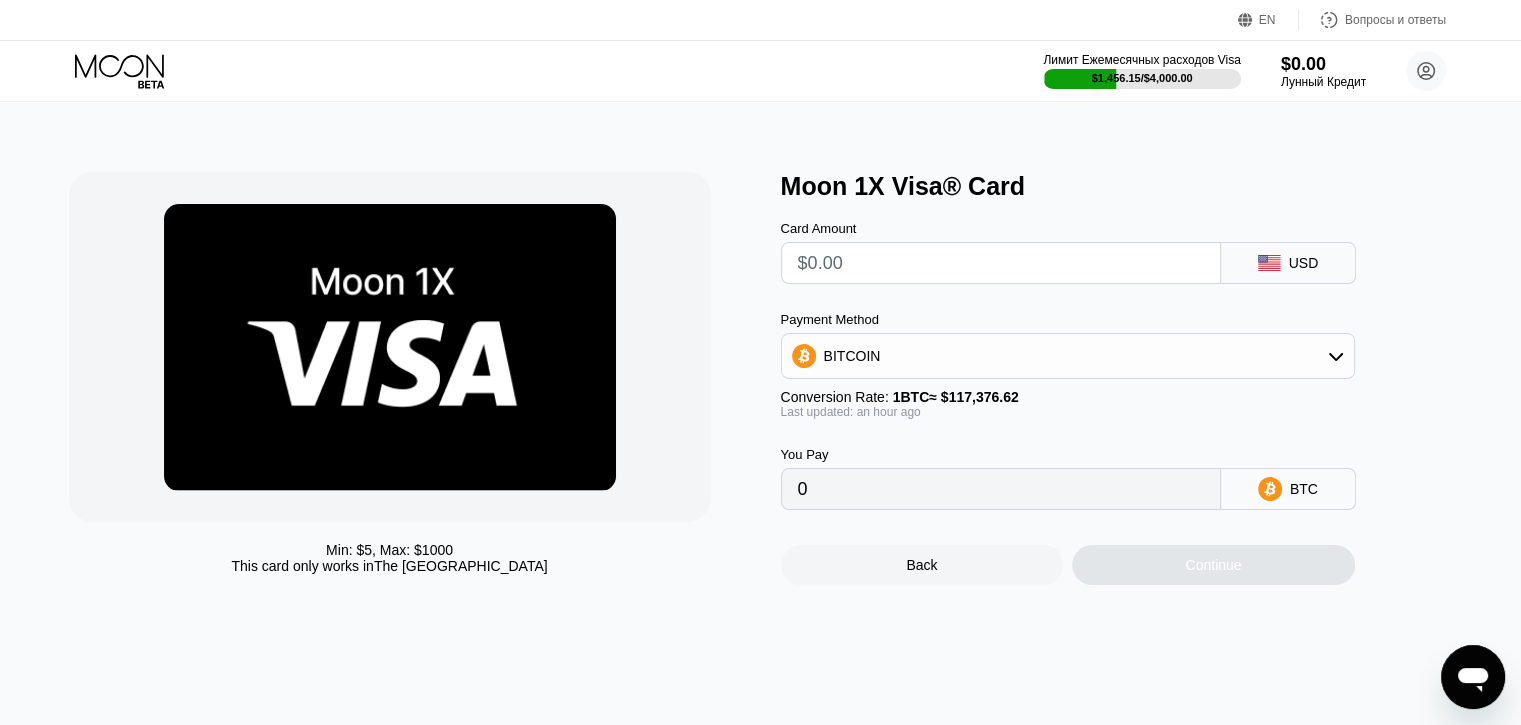 click at bounding box center (1001, 263) 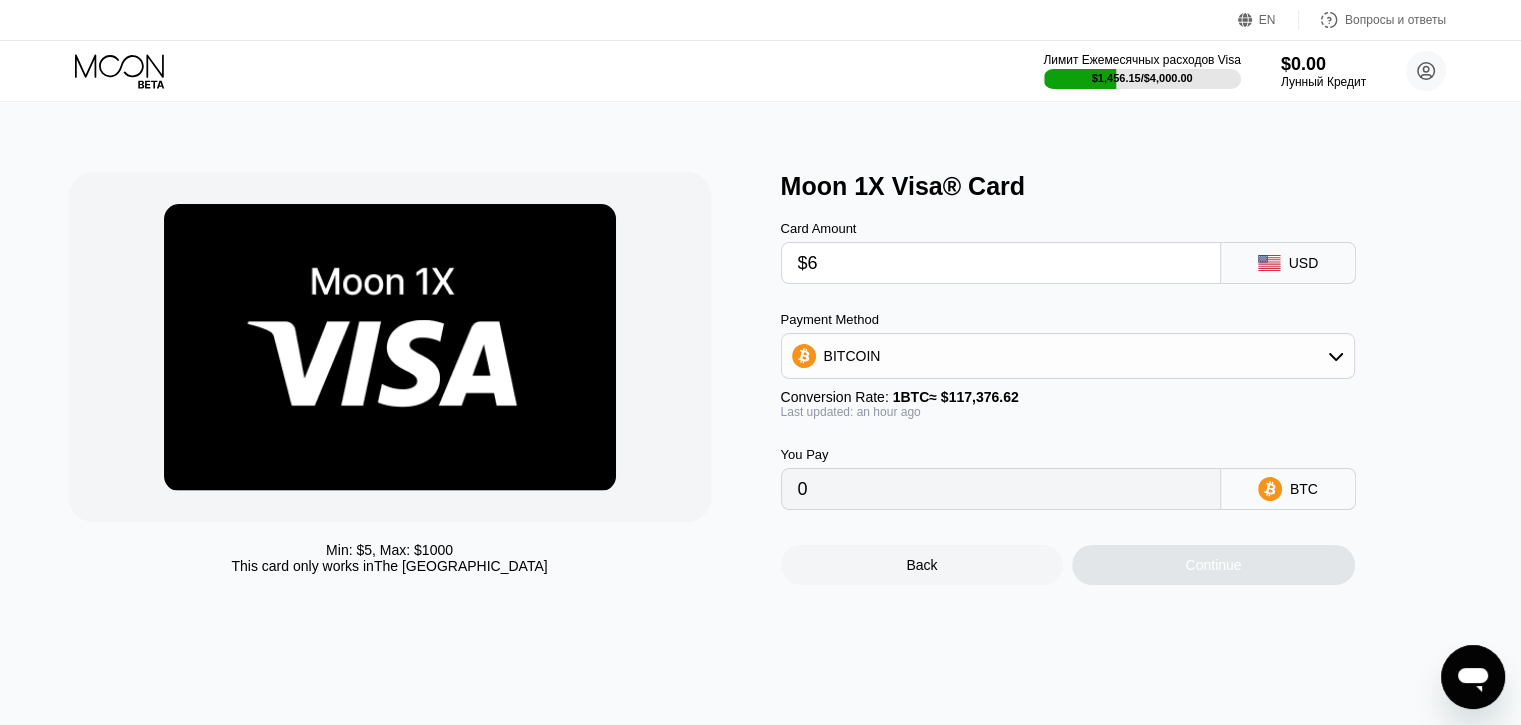 type on "$64" 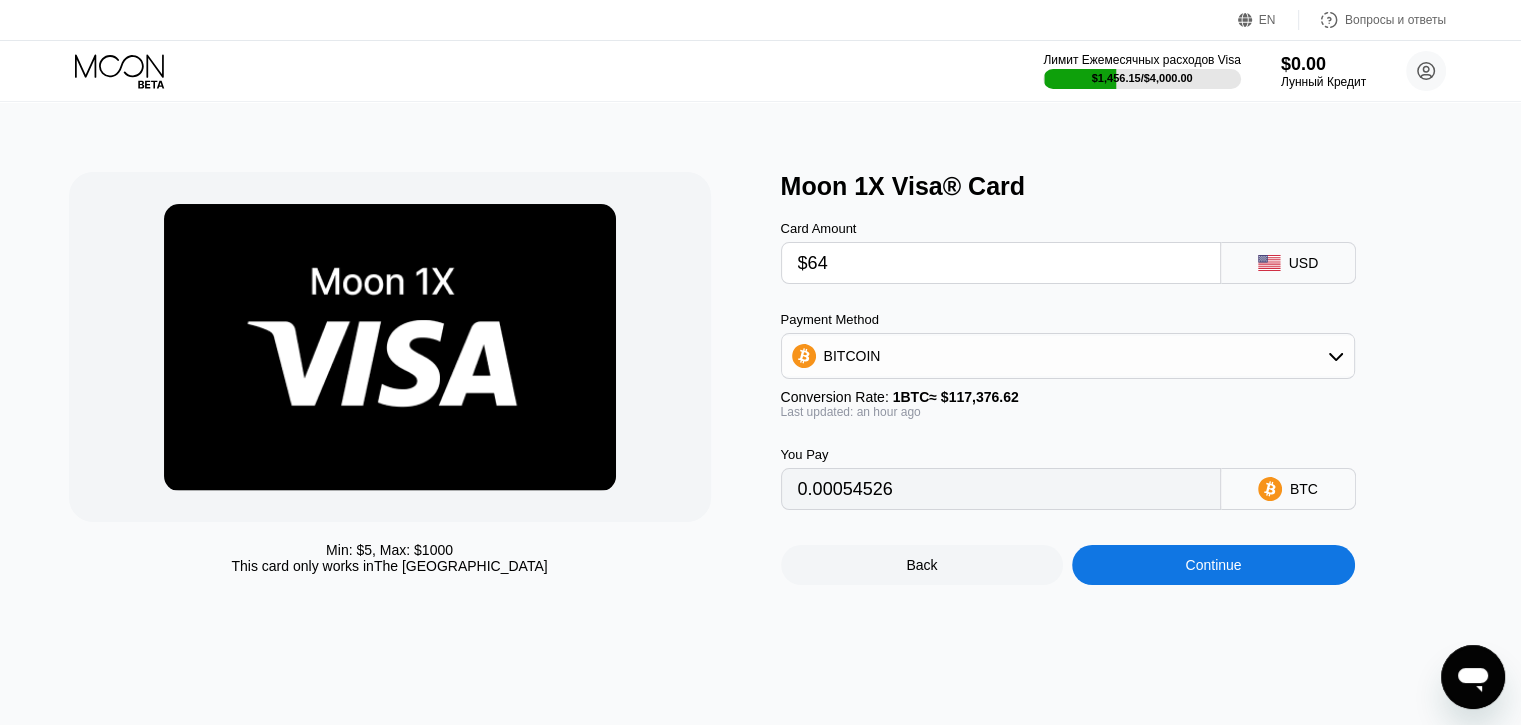 type on "0.00054549" 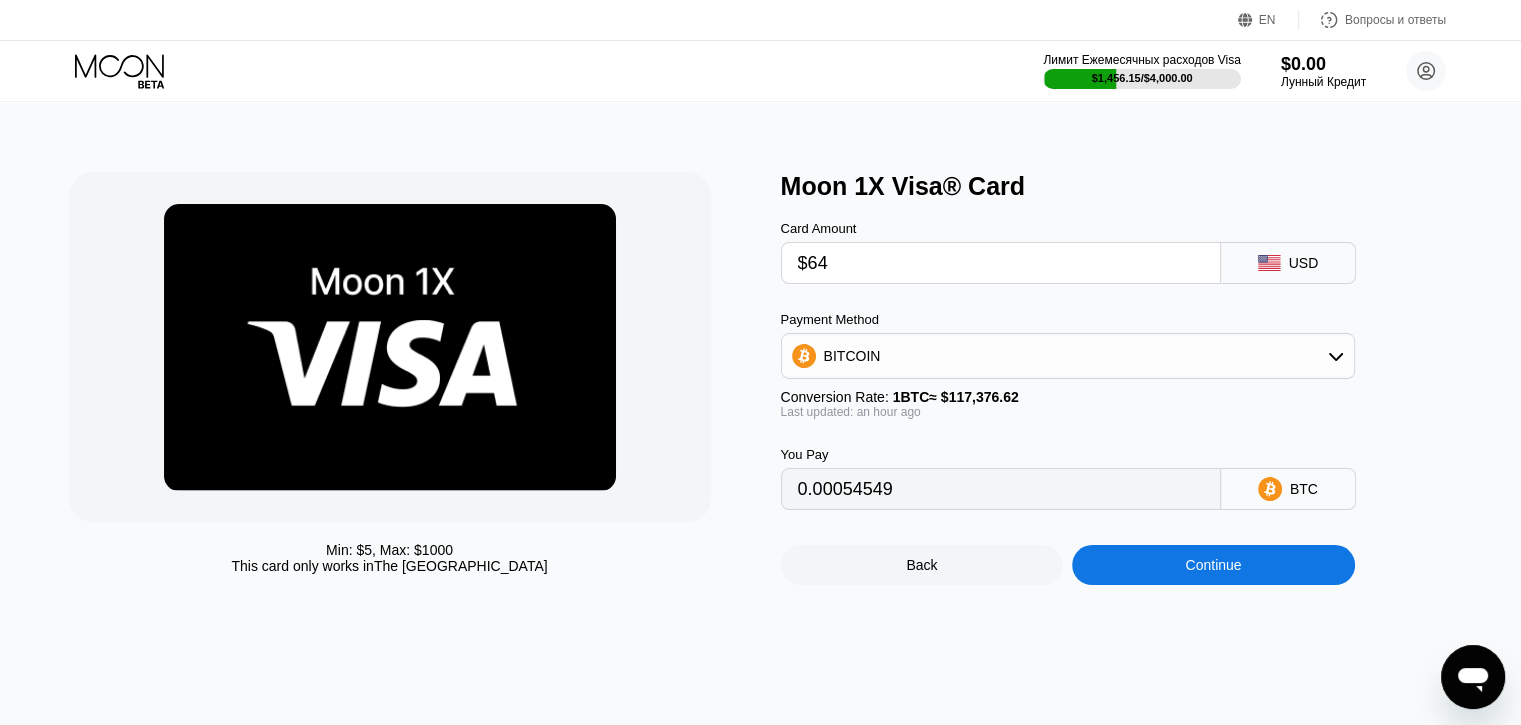 type on "$64" 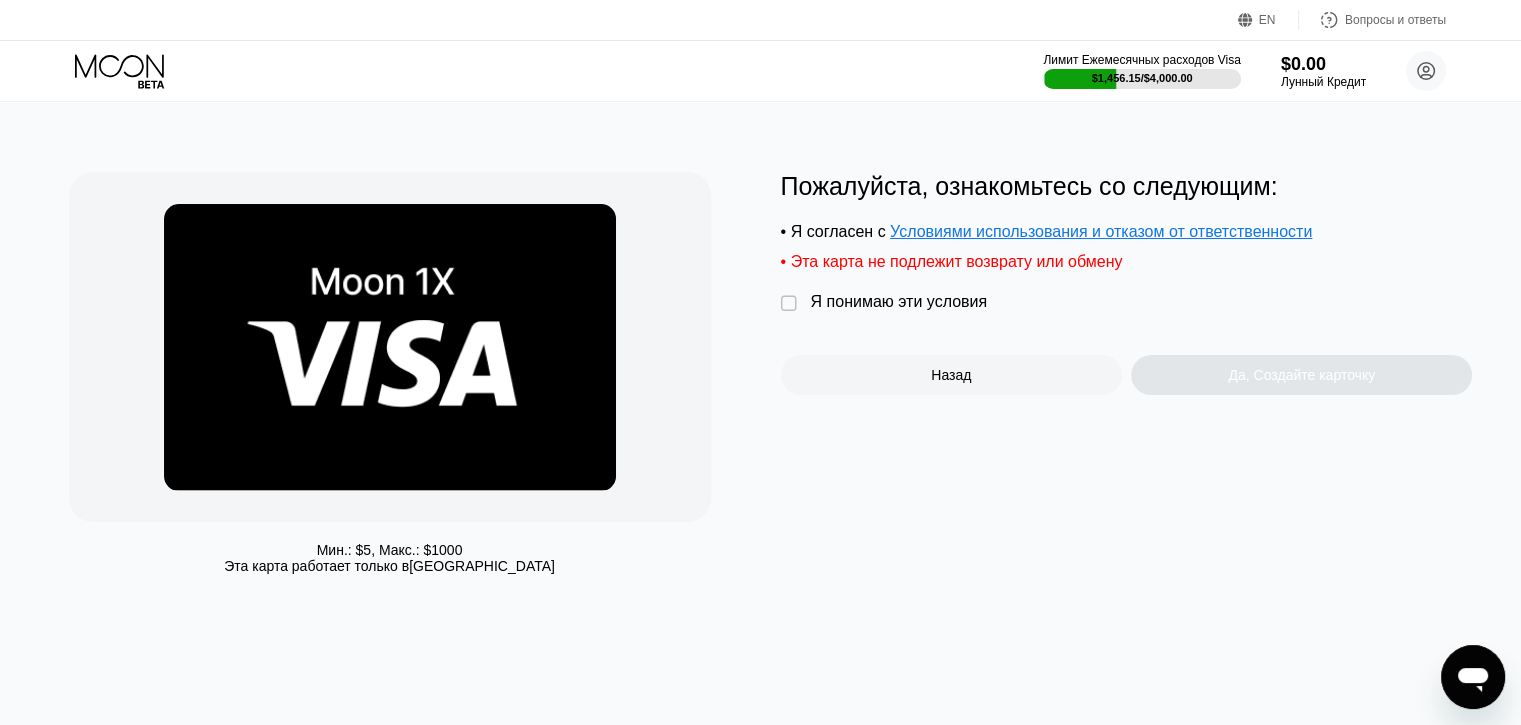 click on "Я понимаю эти условия" at bounding box center [899, 301] 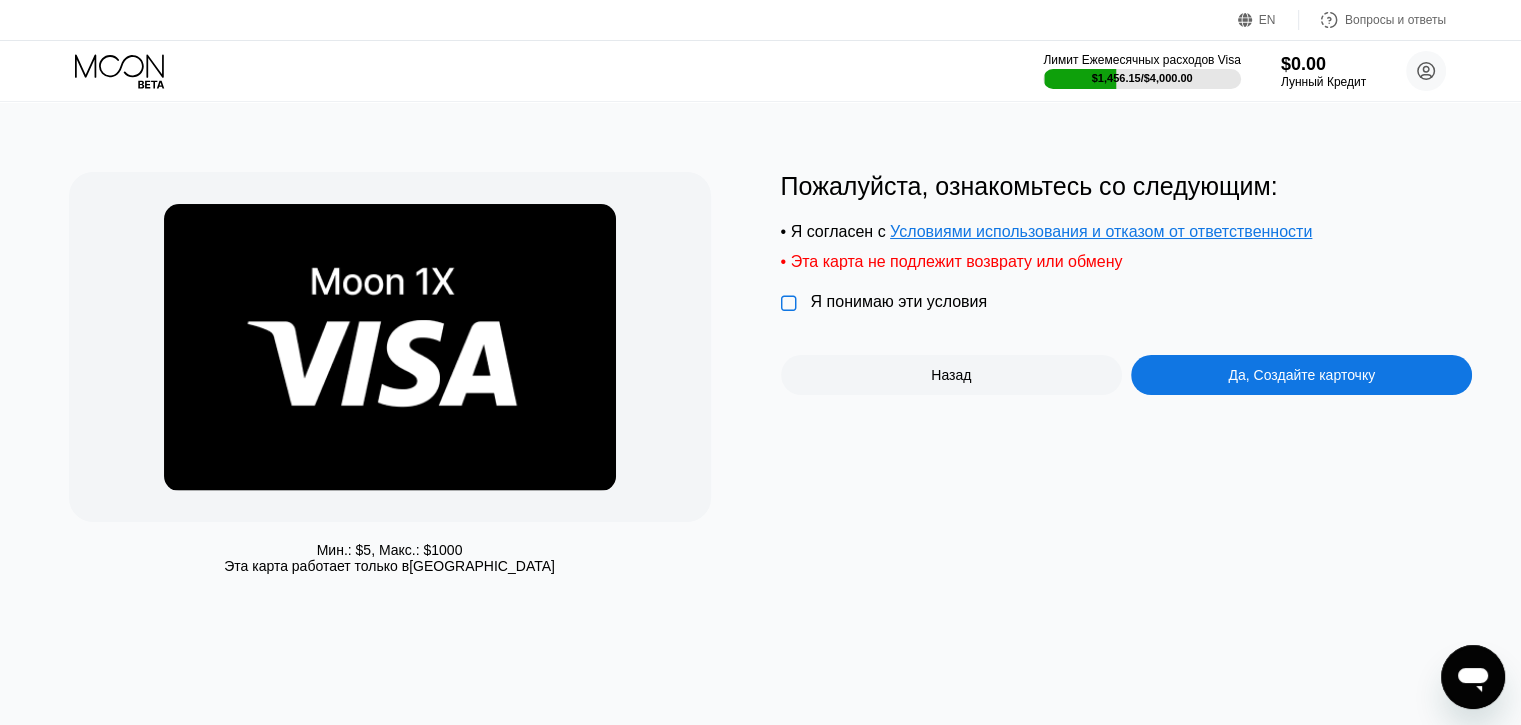 click on "Да, Создайте карточку" at bounding box center (1301, 375) 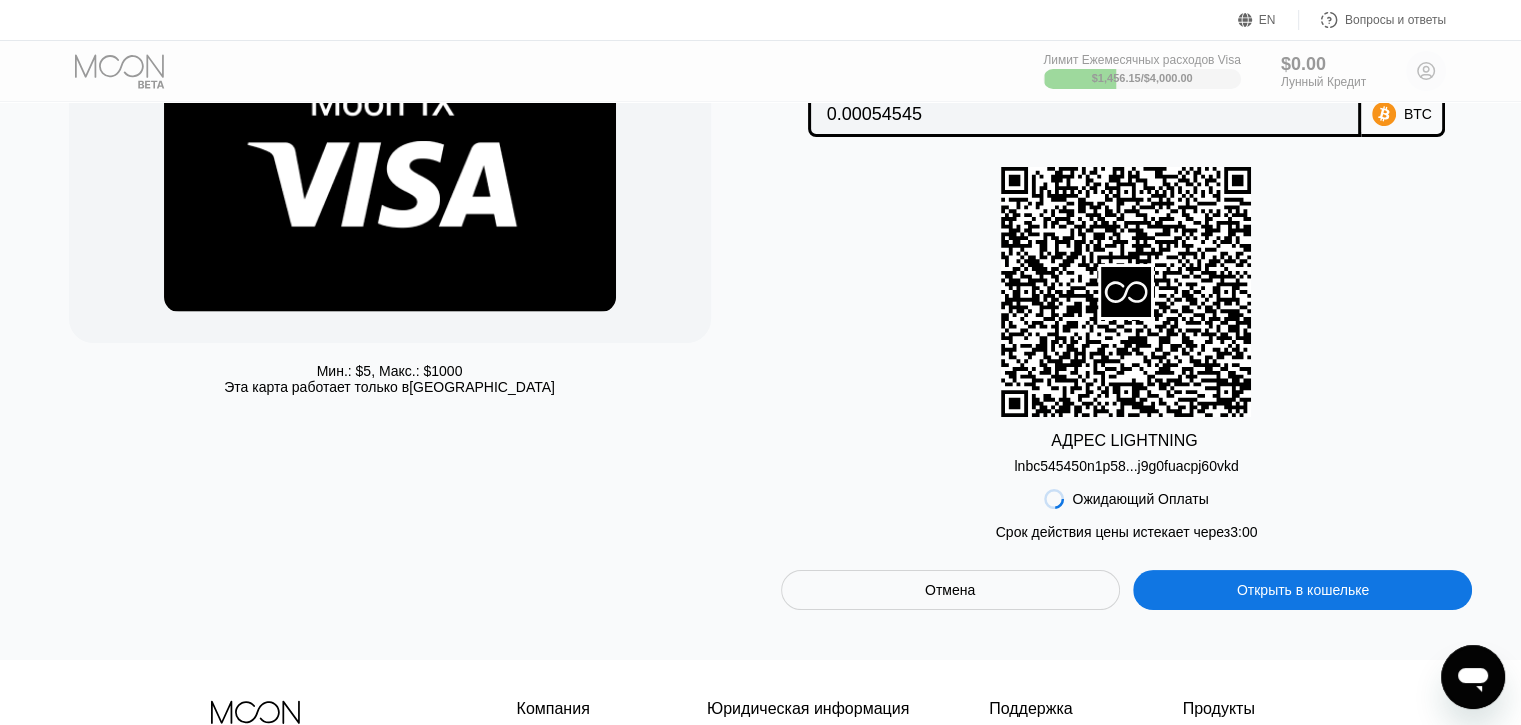 scroll, scrollTop: 0, scrollLeft: 0, axis: both 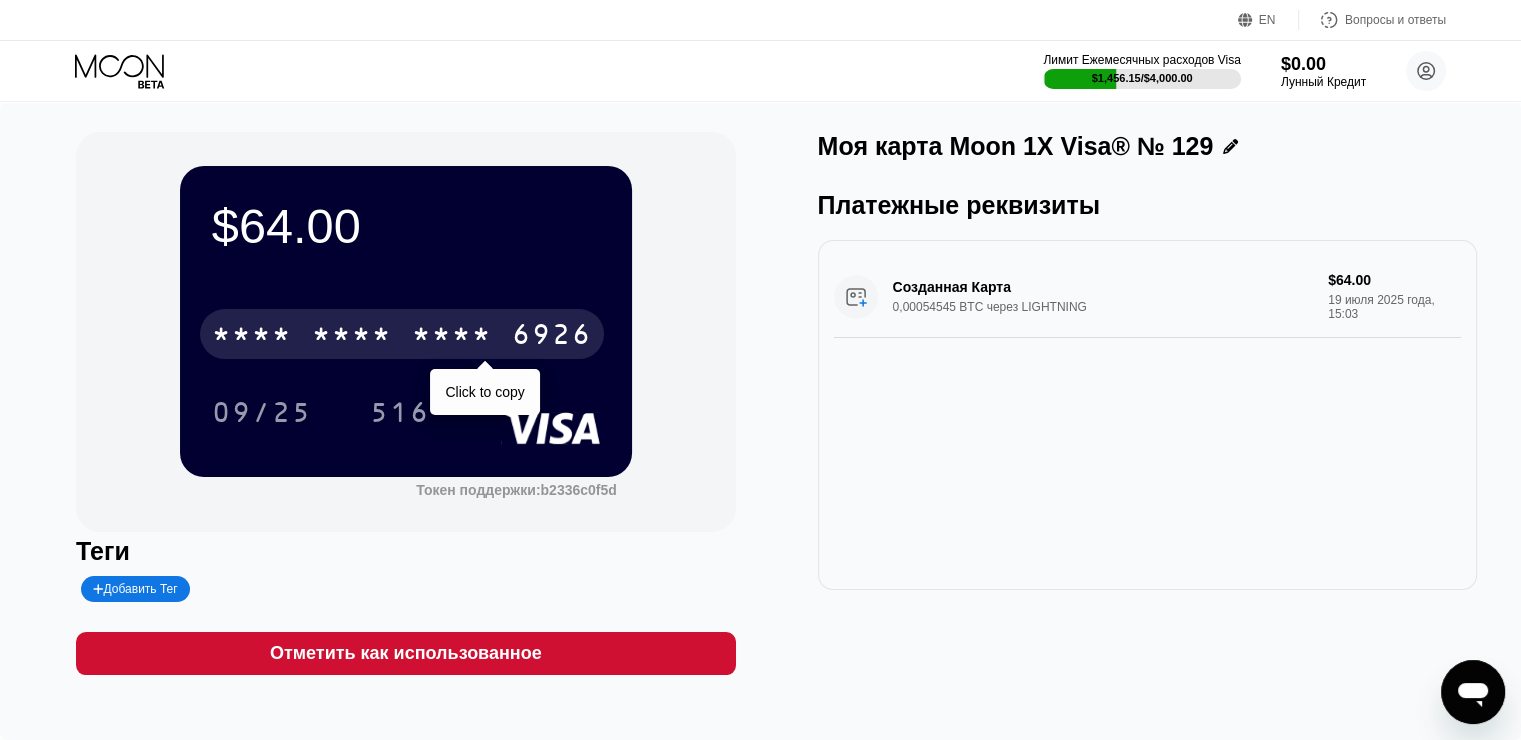 click on "* * * *" at bounding box center [452, 337] 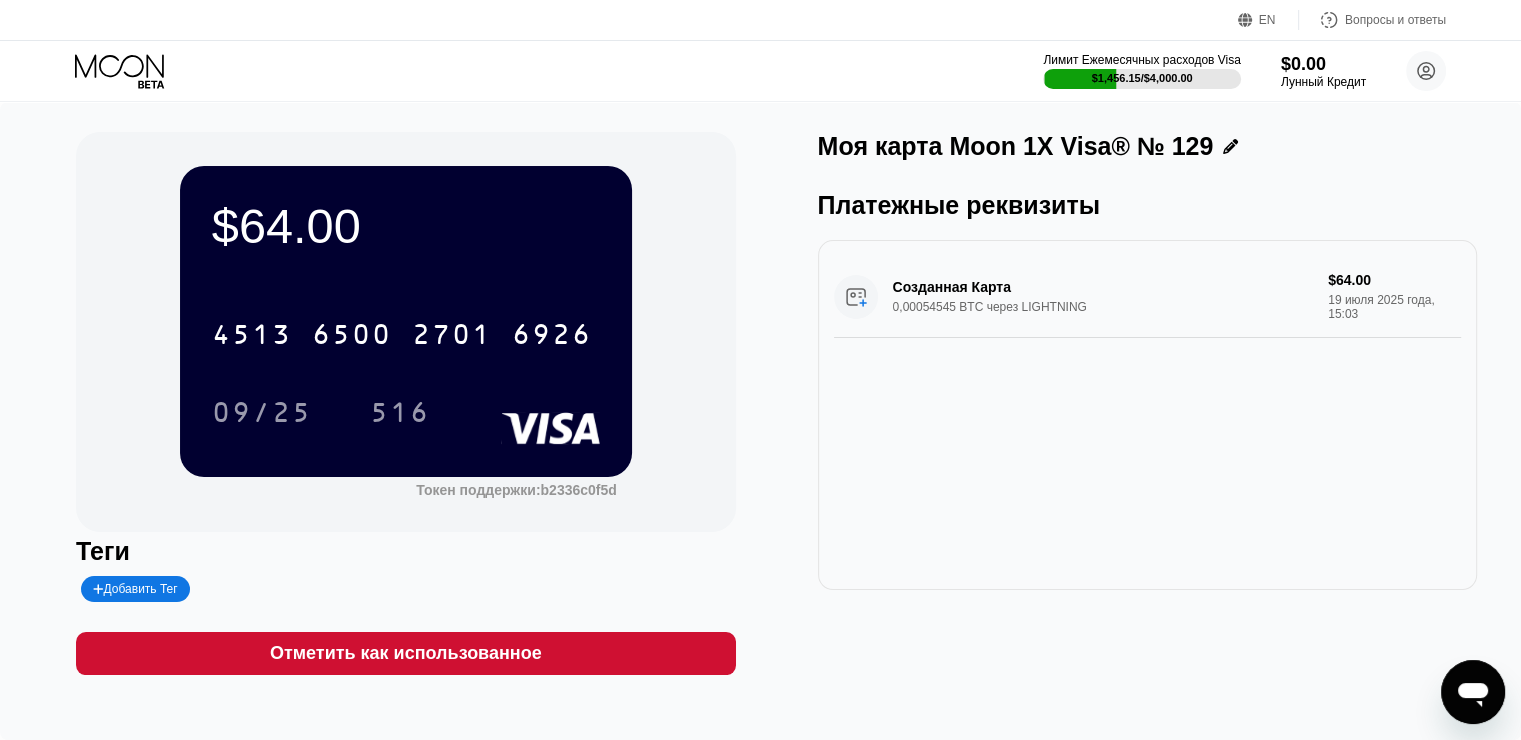 click on "516" at bounding box center (400, 412) 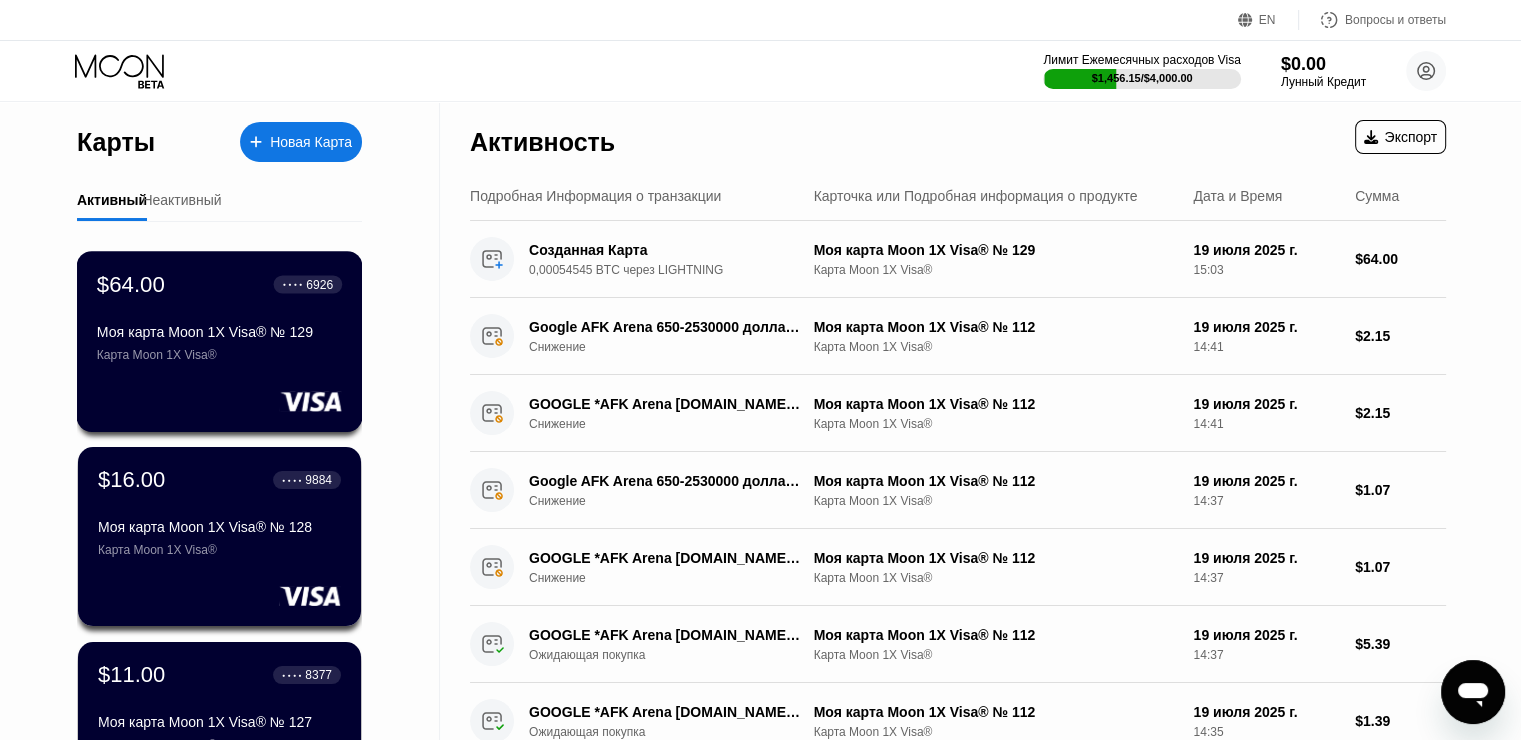 click on "Карта Moon 1X Visa®" at bounding box center (157, 355) 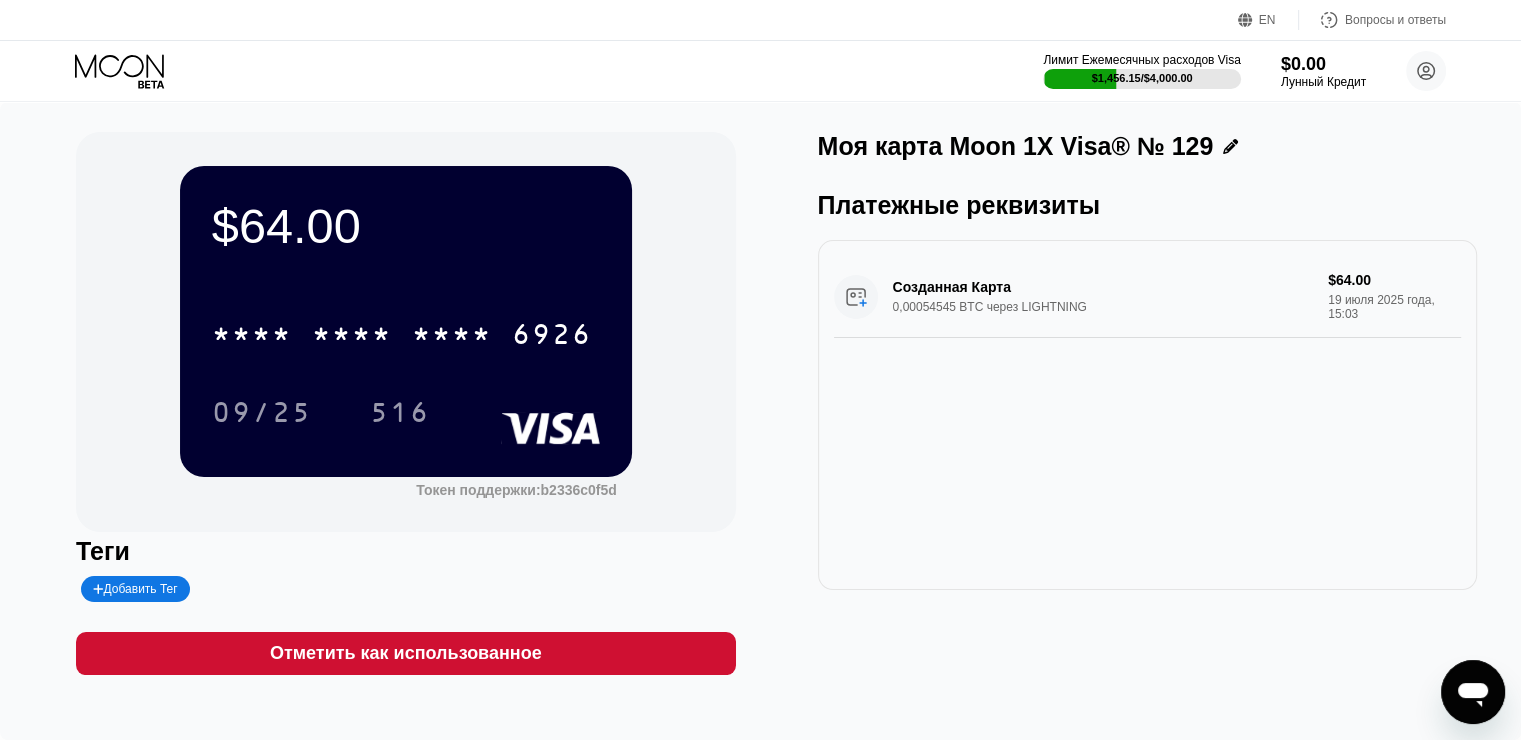 click 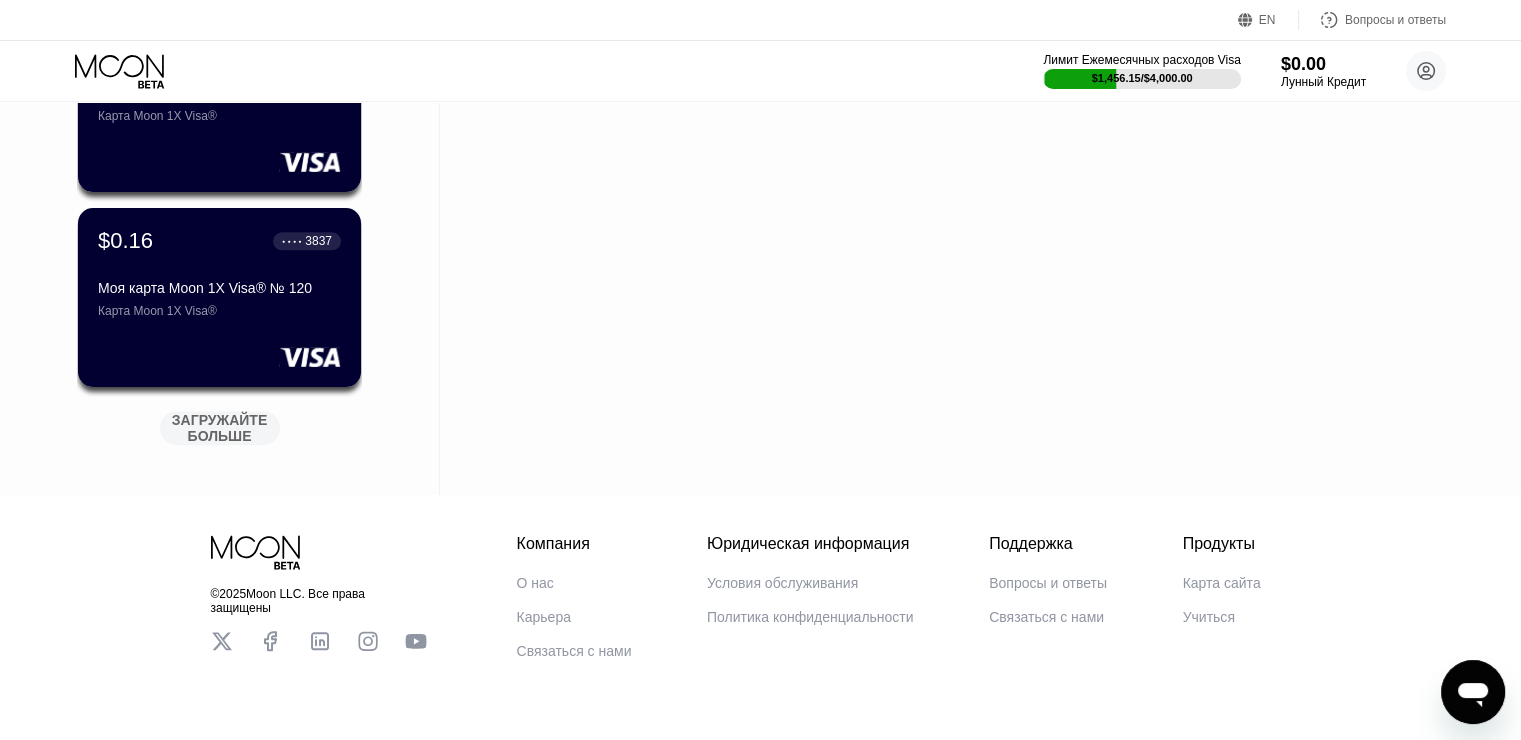 scroll, scrollTop: 1800, scrollLeft: 0, axis: vertical 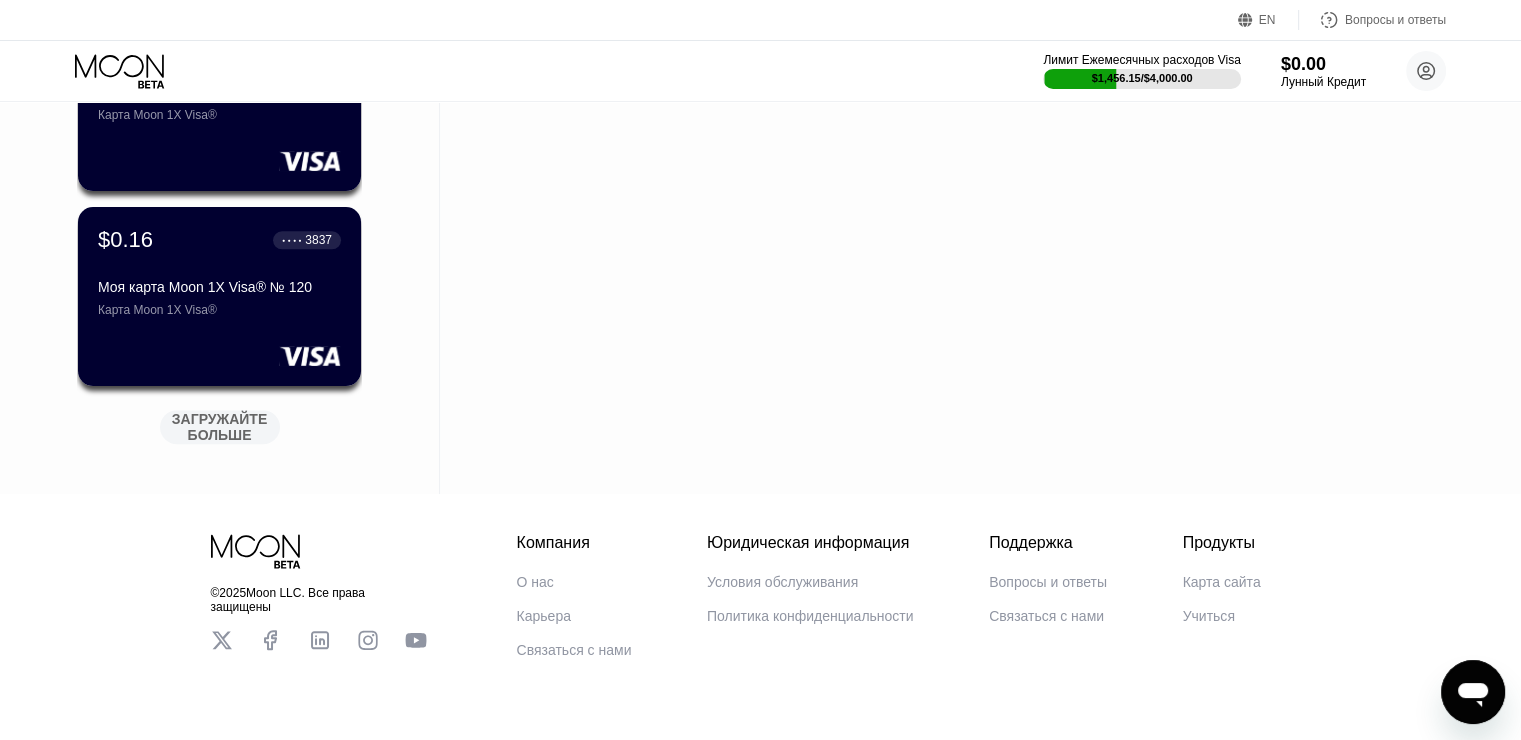 click on "ЗАГРУЖАЙТЕ БОЛЬШЕ" at bounding box center [221, 427] 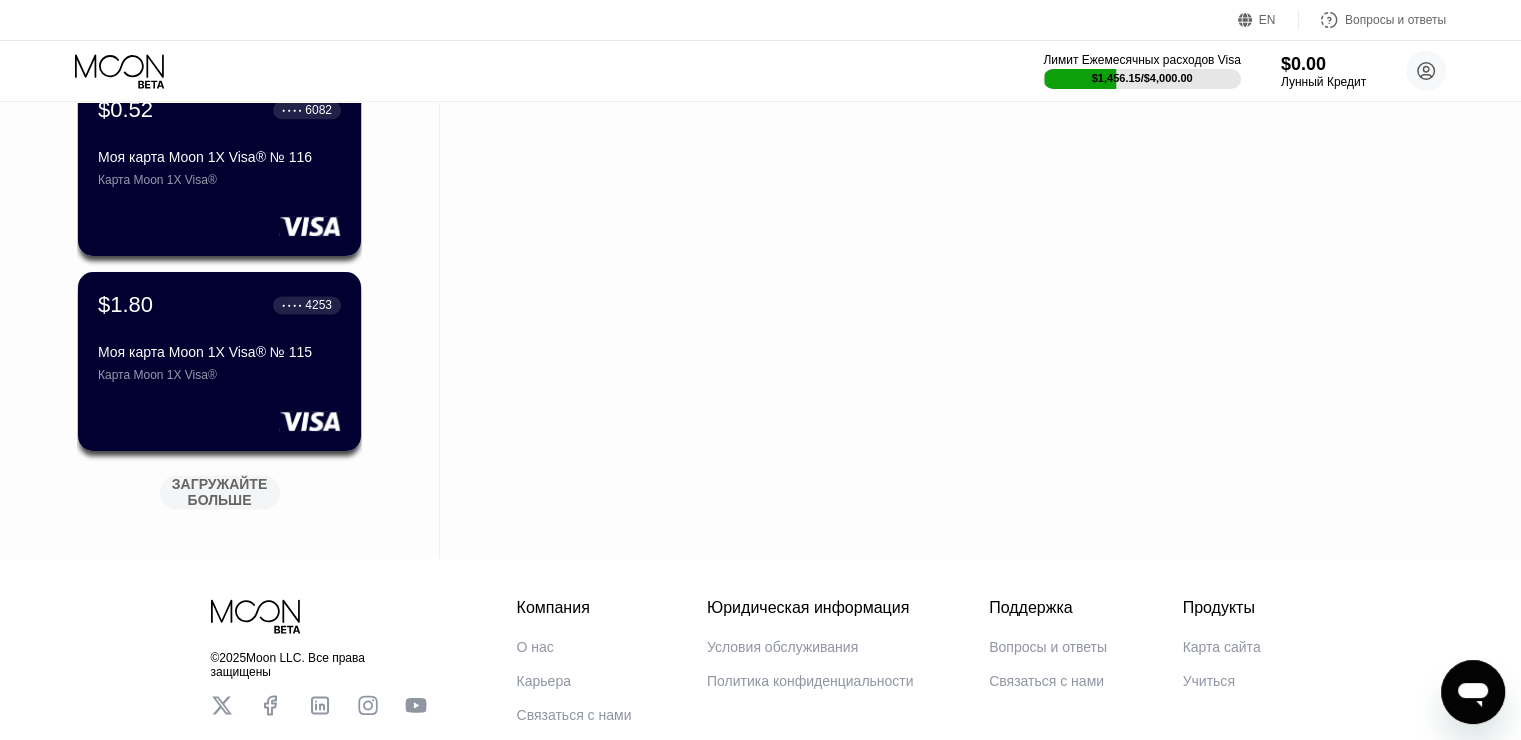 scroll, scrollTop: 2733, scrollLeft: 0, axis: vertical 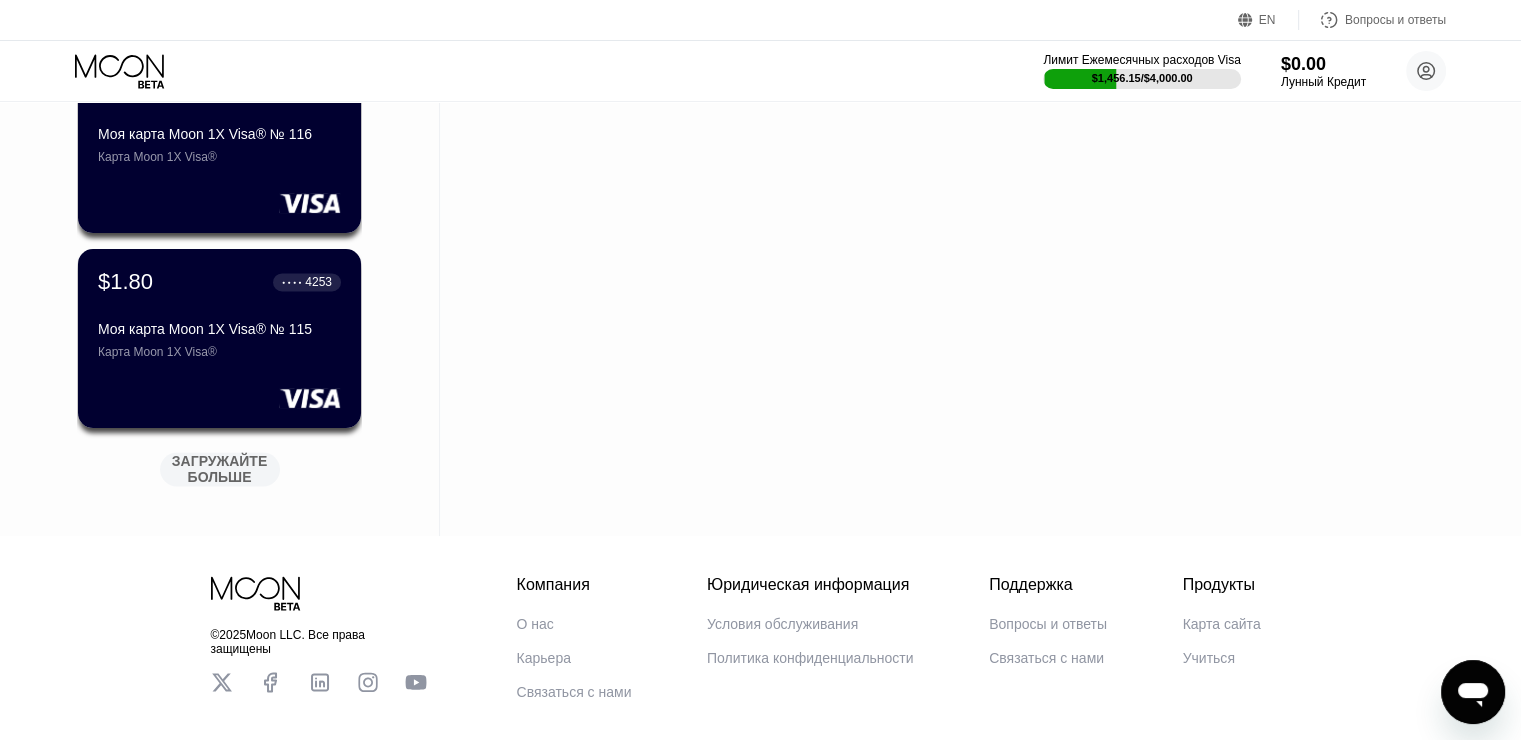 click on "ЗАГРУЖАЙТЕ БОЛЬШЕ" at bounding box center (221, 469) 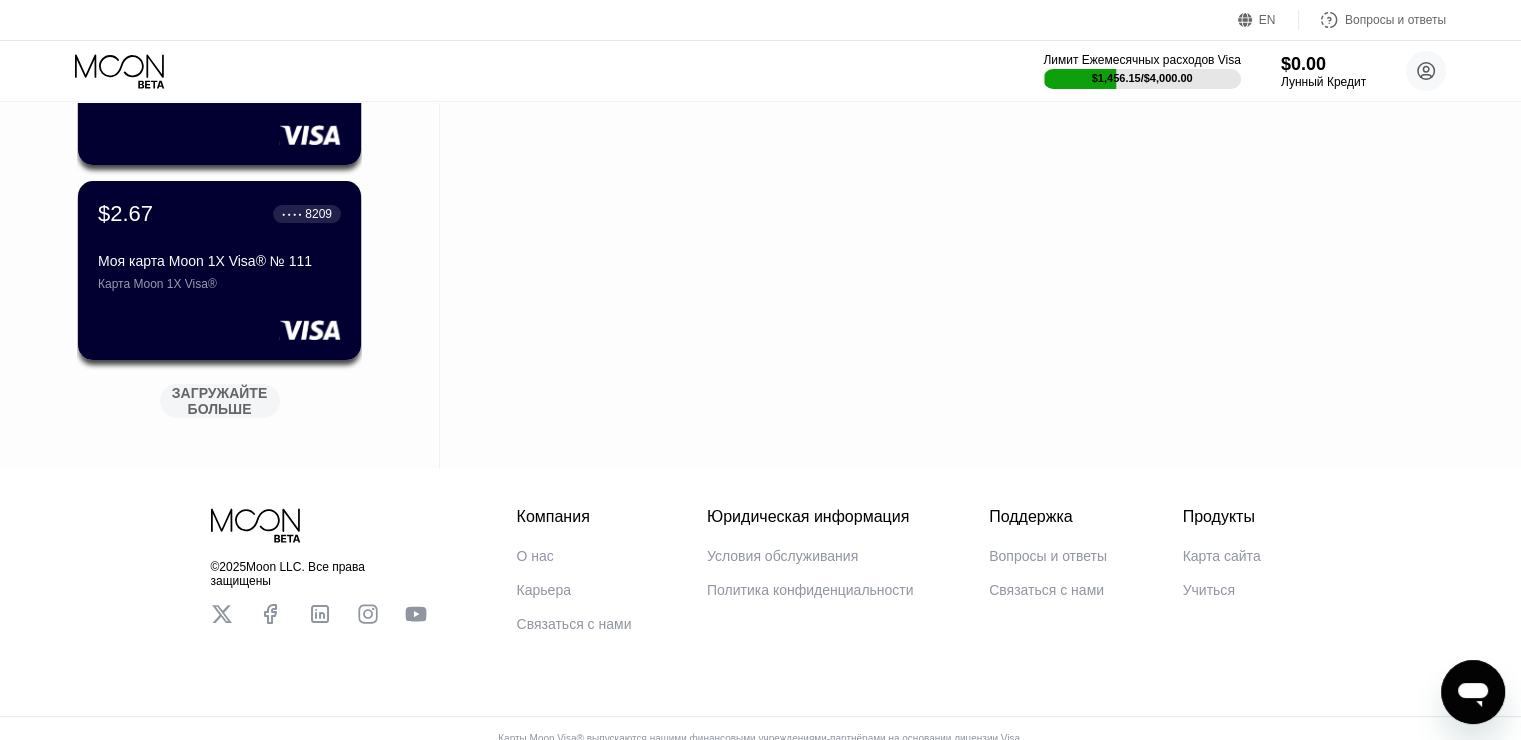 scroll, scrollTop: 3800, scrollLeft: 0, axis: vertical 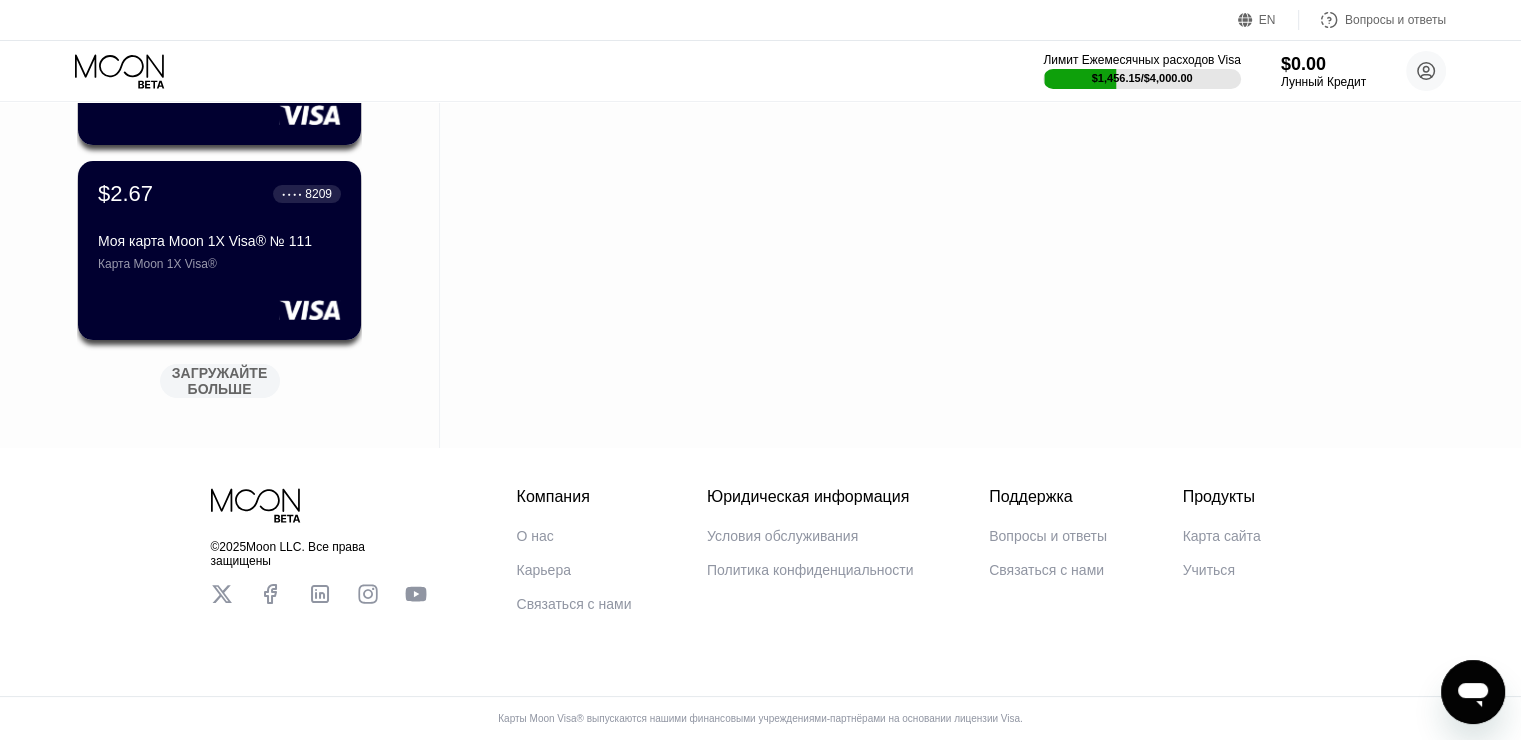 click on "ЗАГРУЖАЙТЕ БОЛЬШЕ" at bounding box center (221, 381) 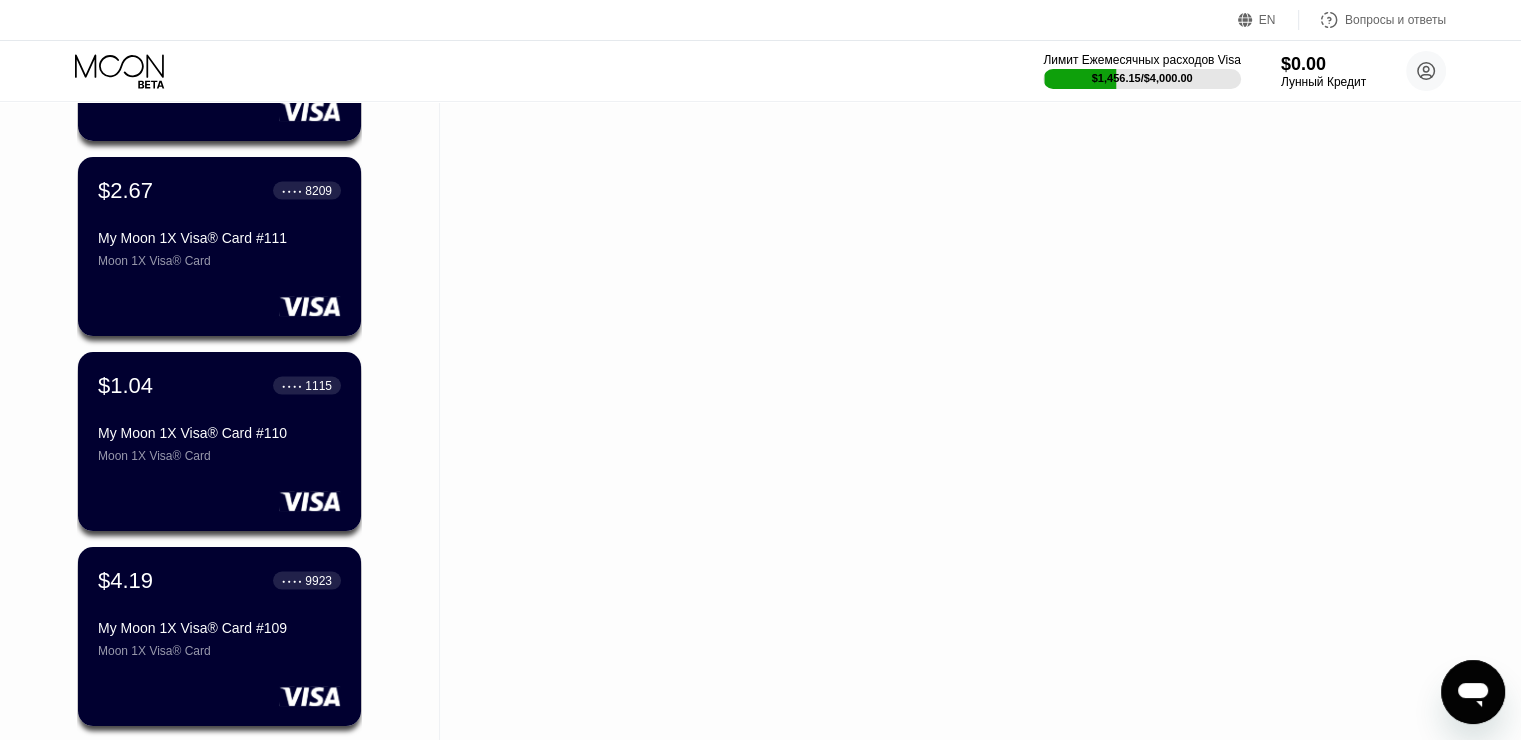 scroll, scrollTop: 3867, scrollLeft: 0, axis: vertical 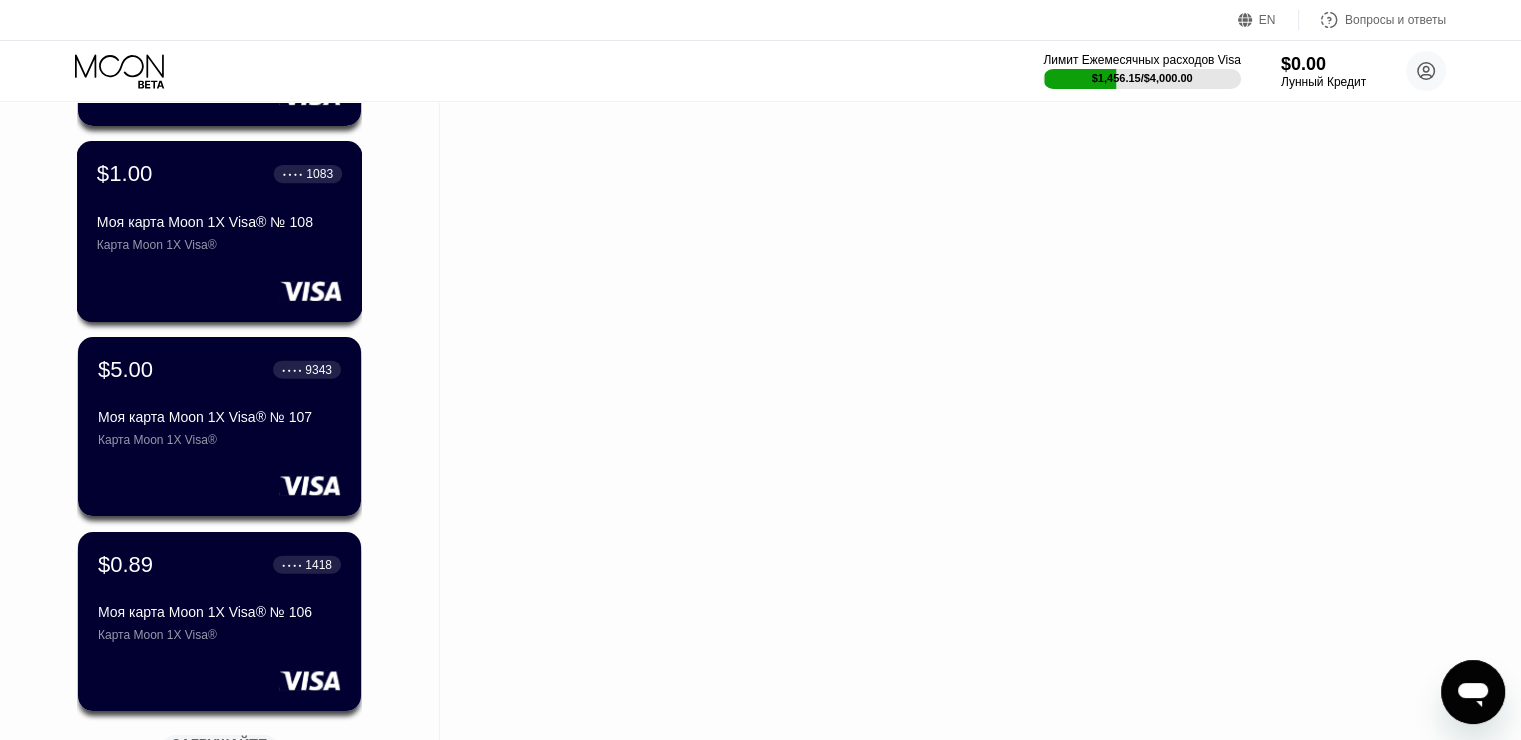 click on "$5.00 ● ● ● ● 9343" at bounding box center [219, 370] 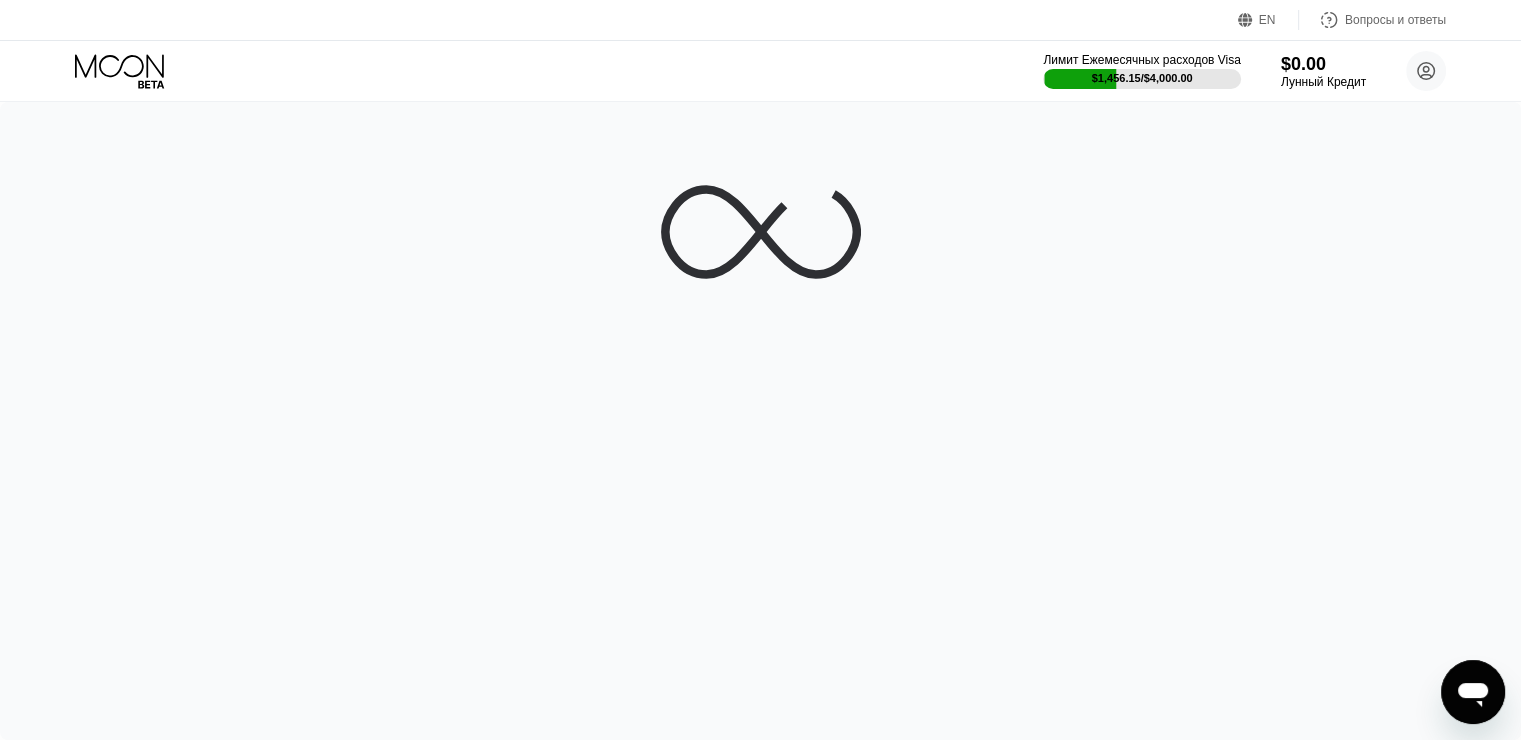 scroll, scrollTop: 0, scrollLeft: 0, axis: both 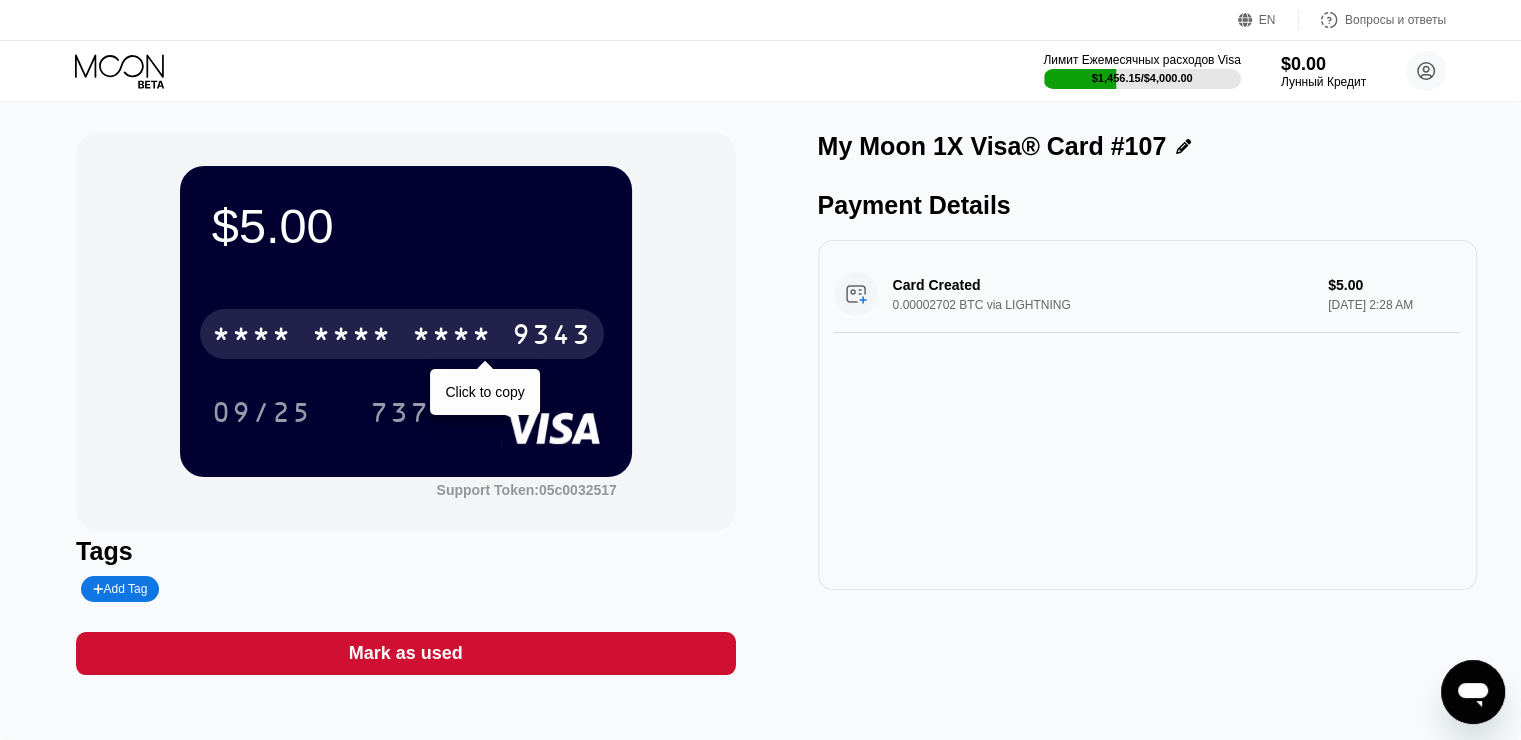 click on "9343" at bounding box center [552, 337] 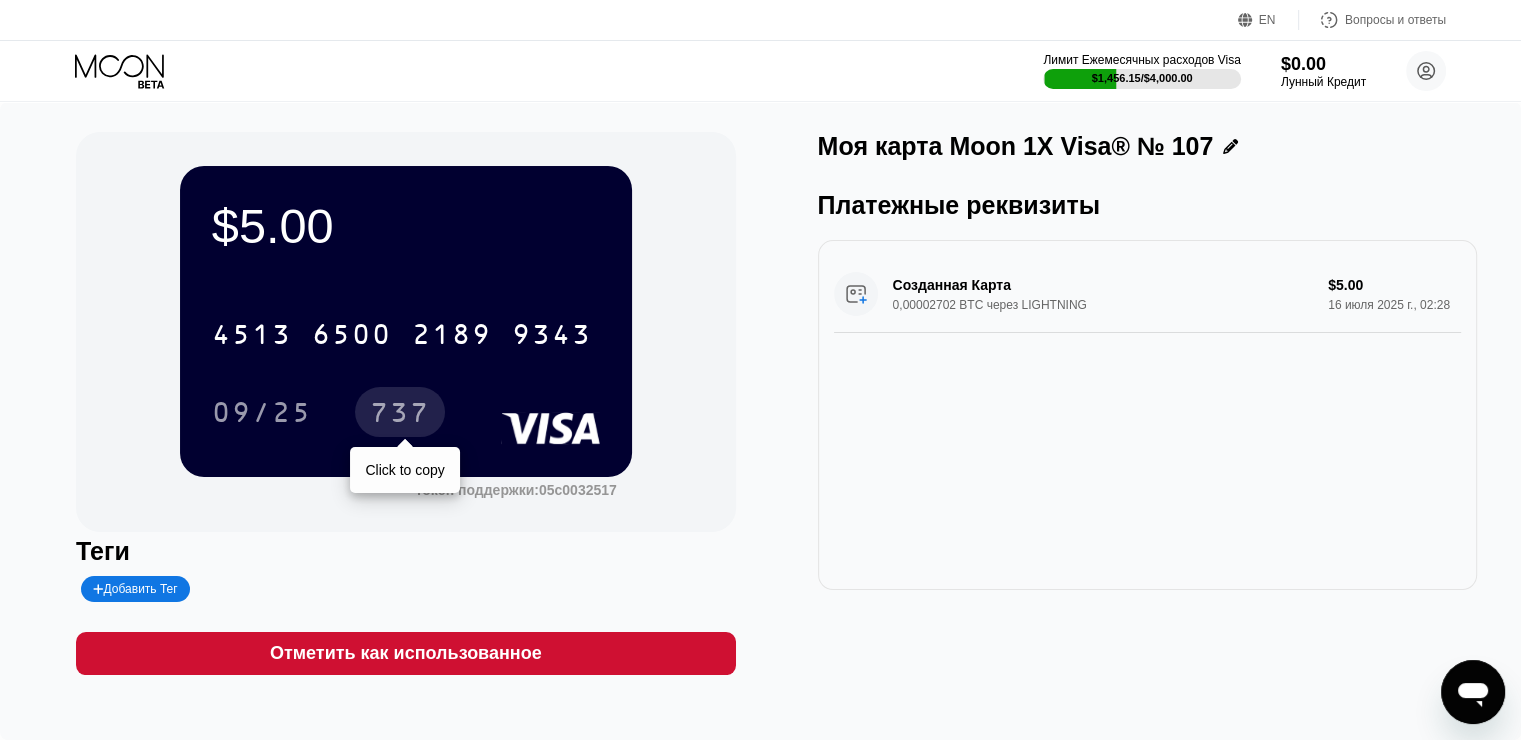 click on "737" at bounding box center [400, 415] 